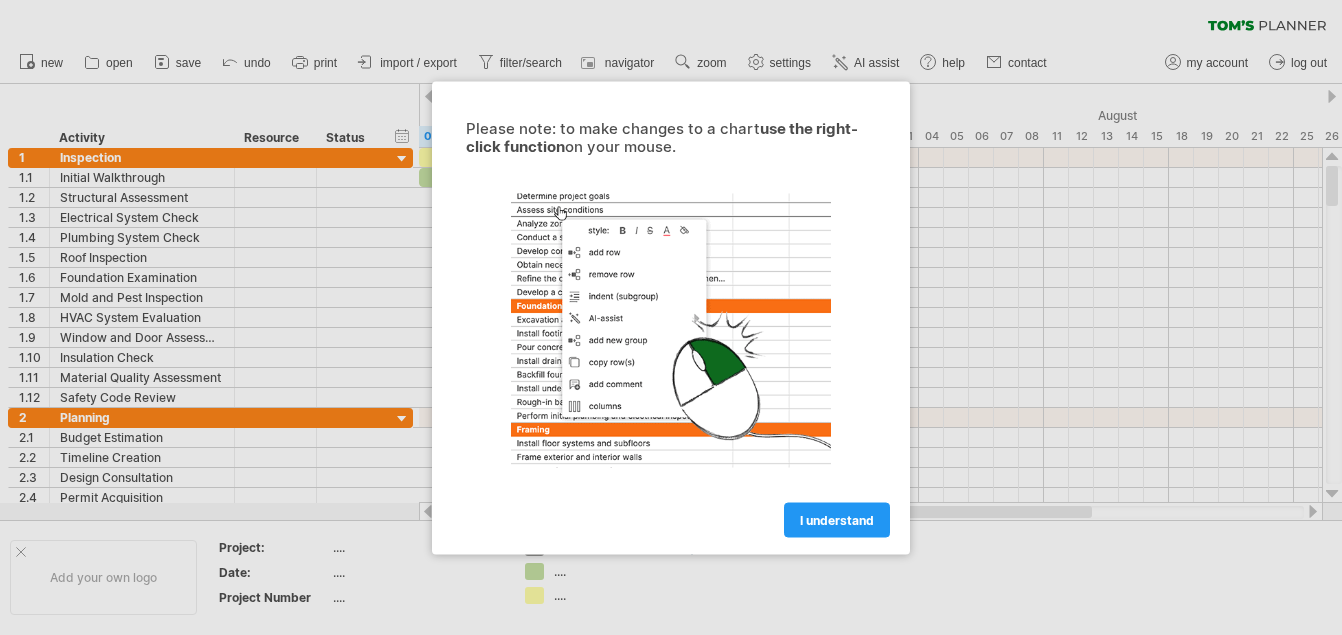 scroll, scrollTop: 0, scrollLeft: 0, axis: both 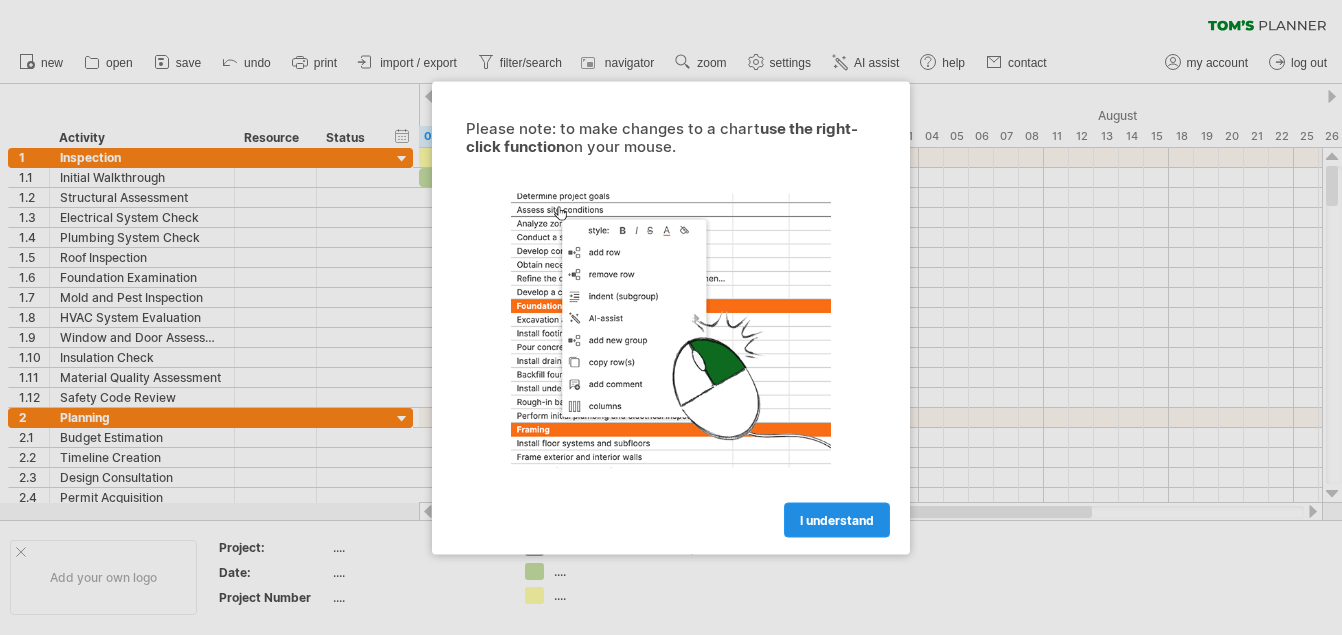 click on "I understand" at bounding box center (837, 519) 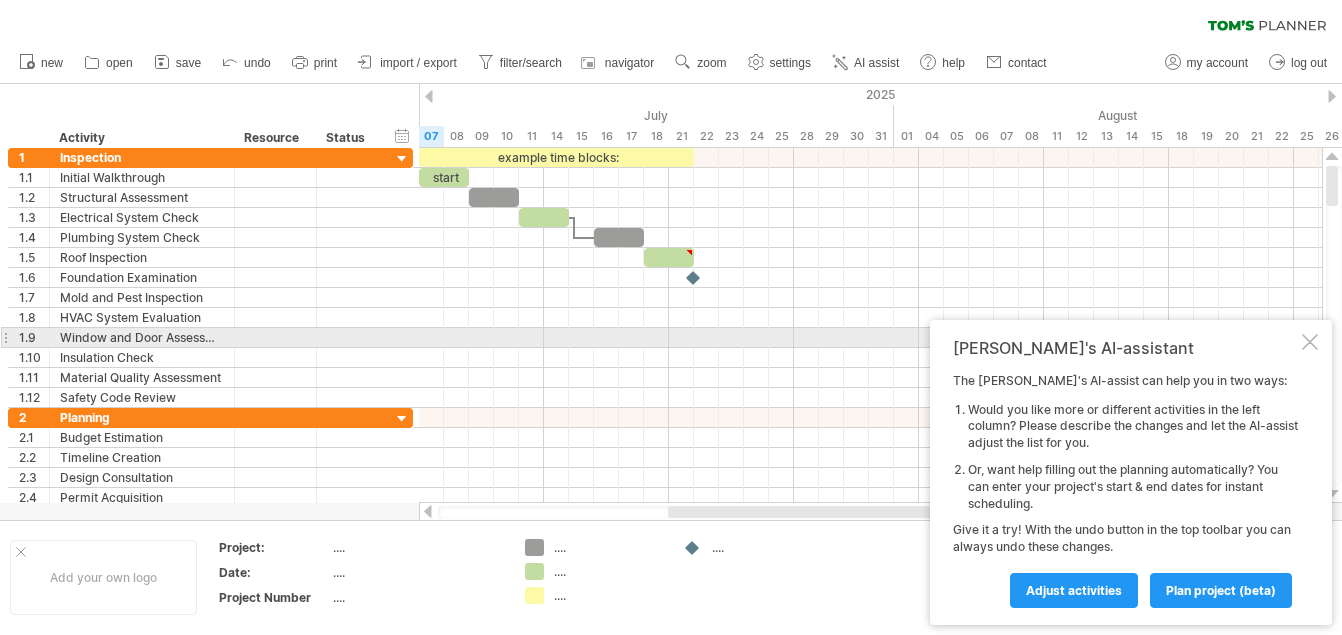 click at bounding box center (1310, 342) 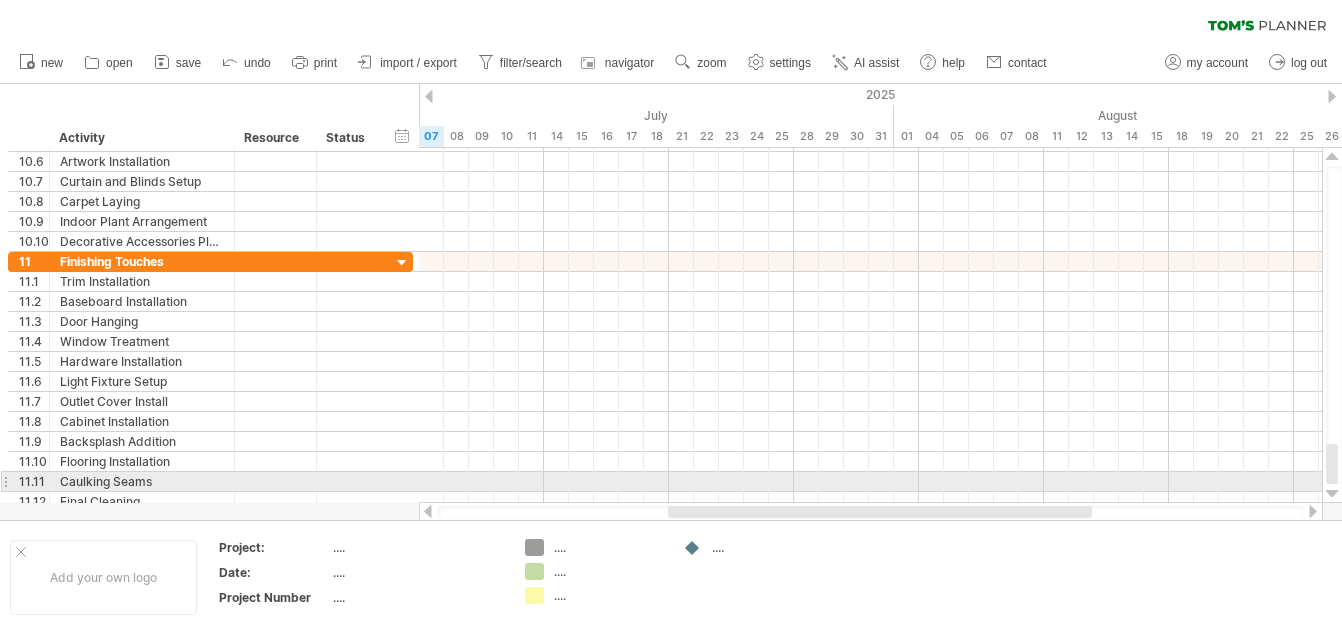 click at bounding box center (1332, 494) 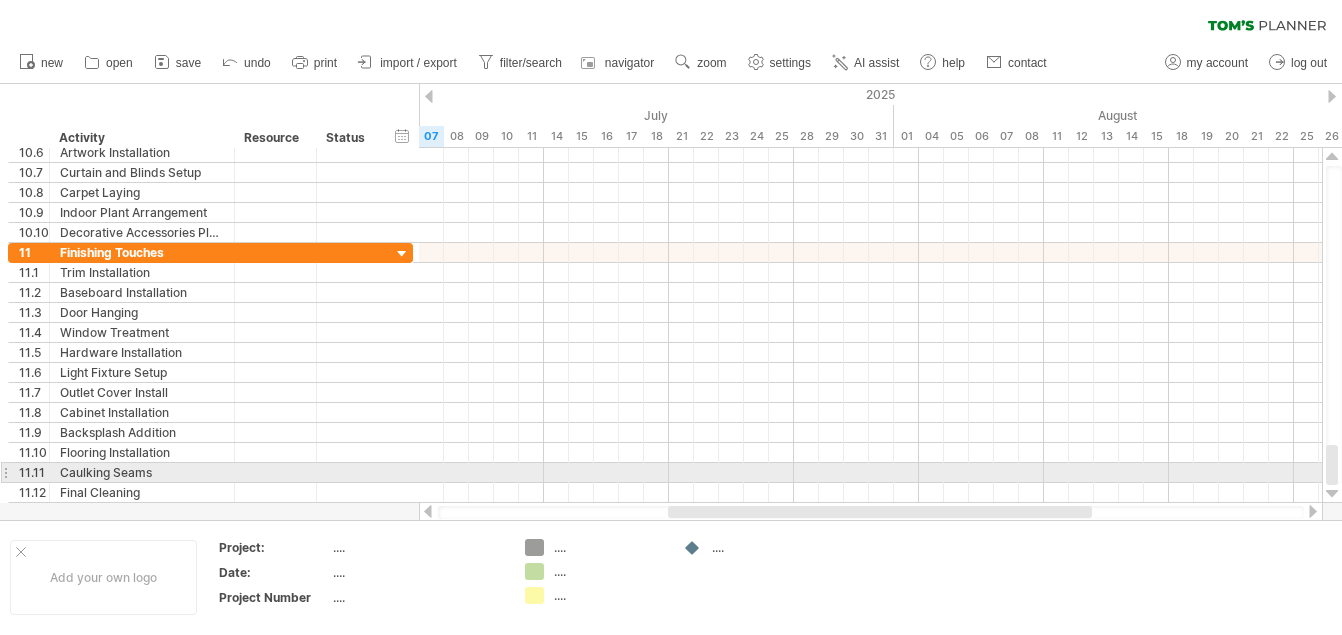 click at bounding box center [1332, 494] 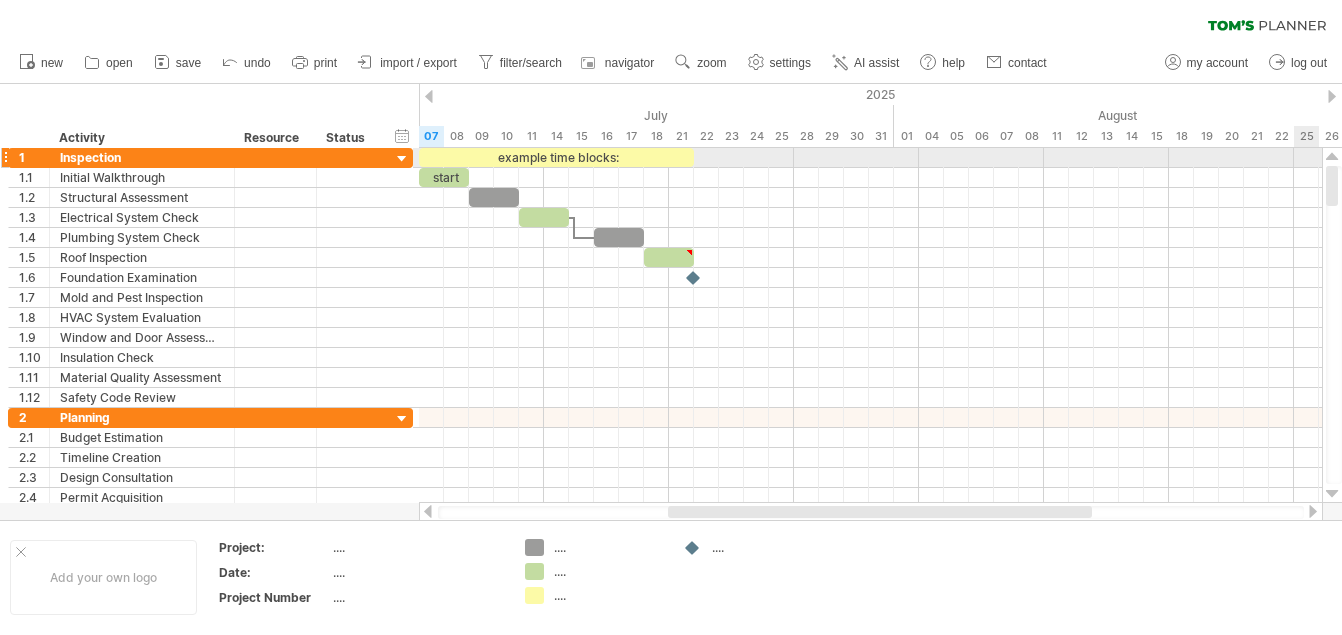 drag, startPoint x: 1335, startPoint y: 470, endPoint x: 1300, endPoint y: 163, distance: 308.98868 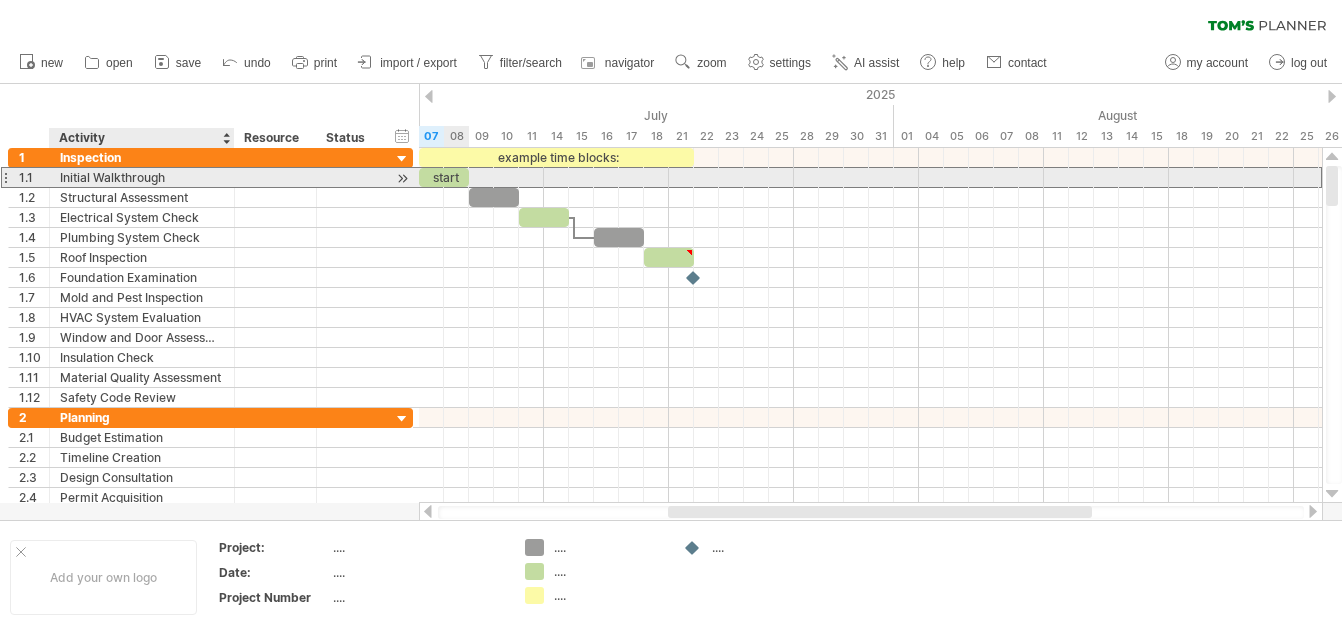 click on "Initial Walkthrough" at bounding box center [142, 177] 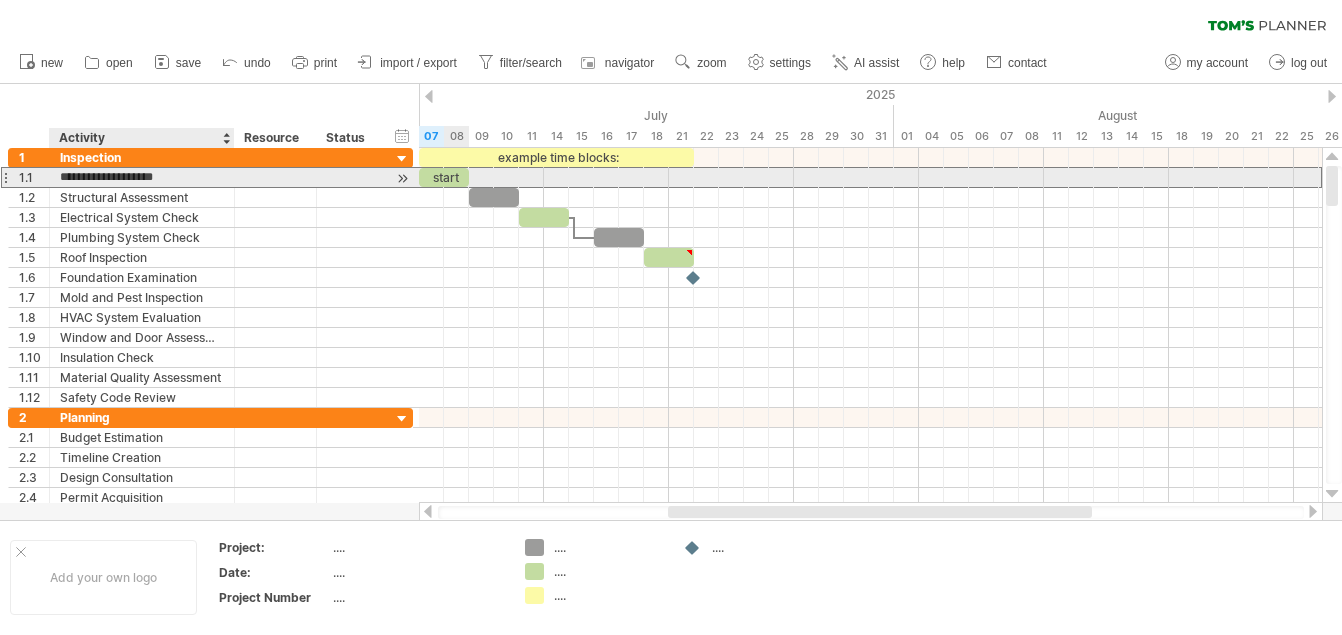 click on "**********" at bounding box center (142, 177) 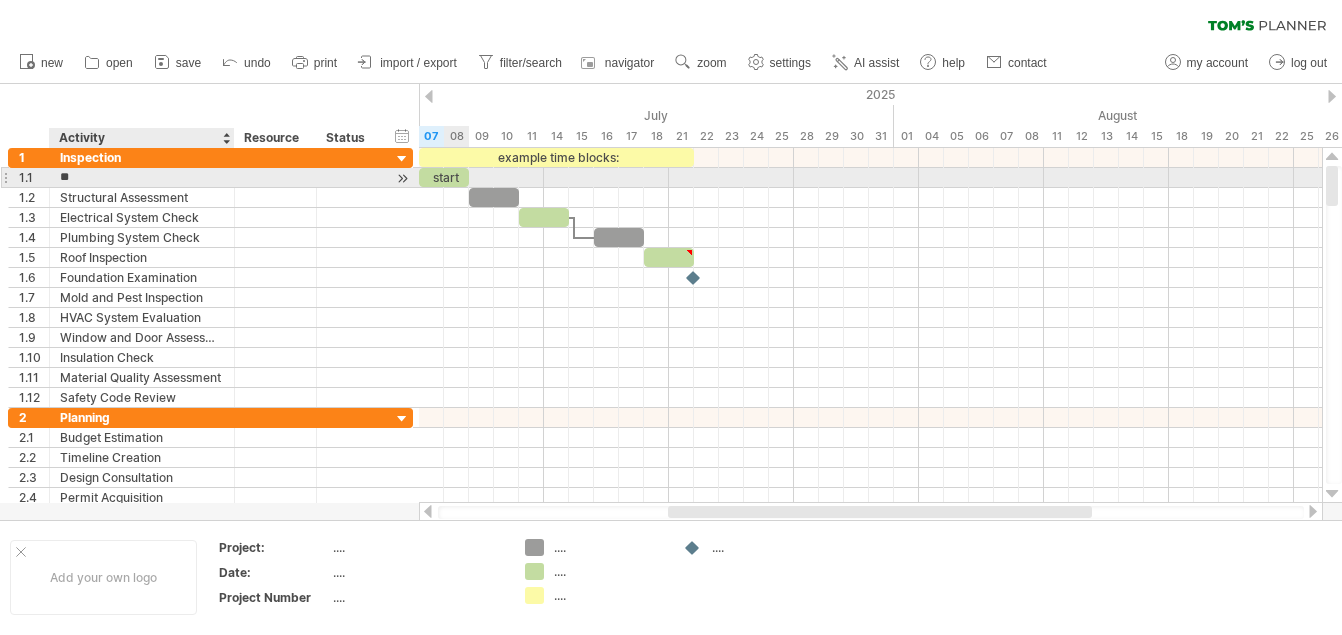 type on "*" 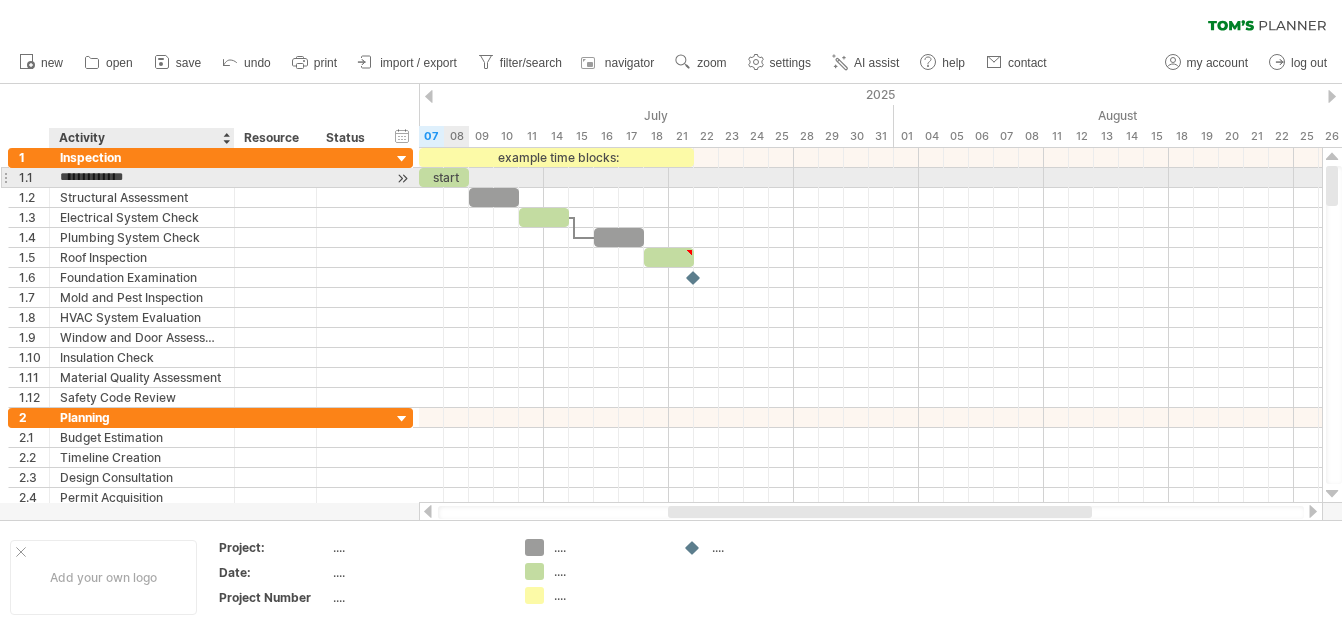 type on "**********" 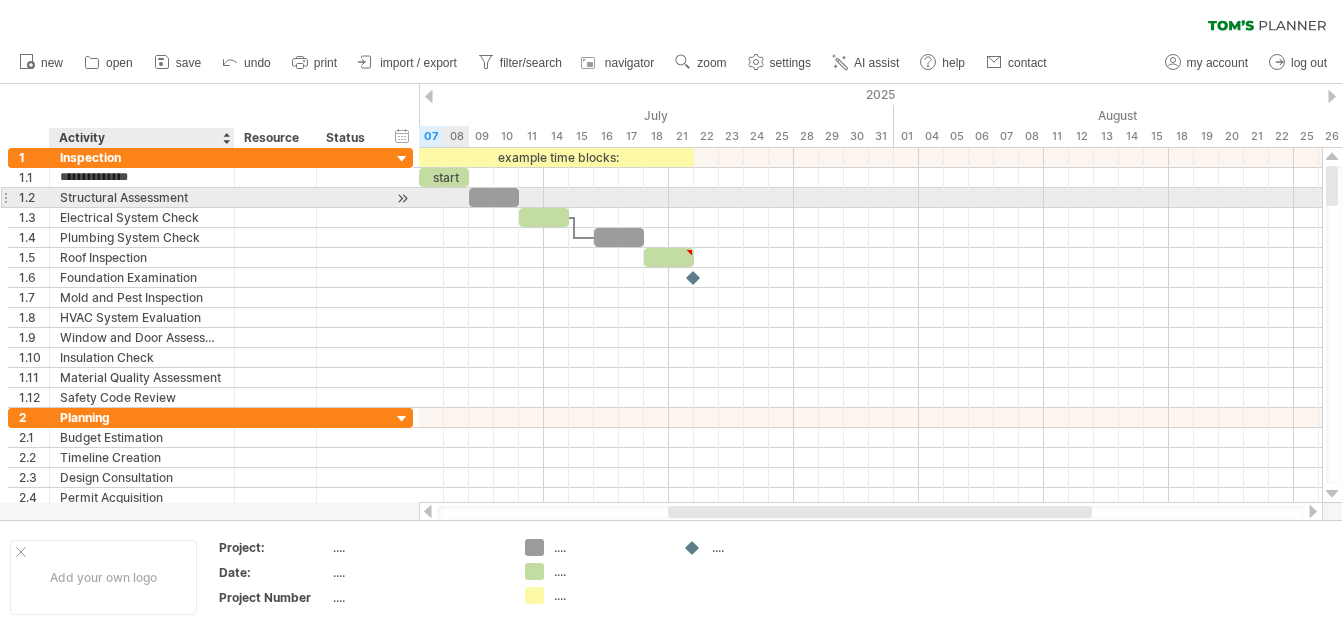 click on "Structural Assessment" at bounding box center (142, 197) 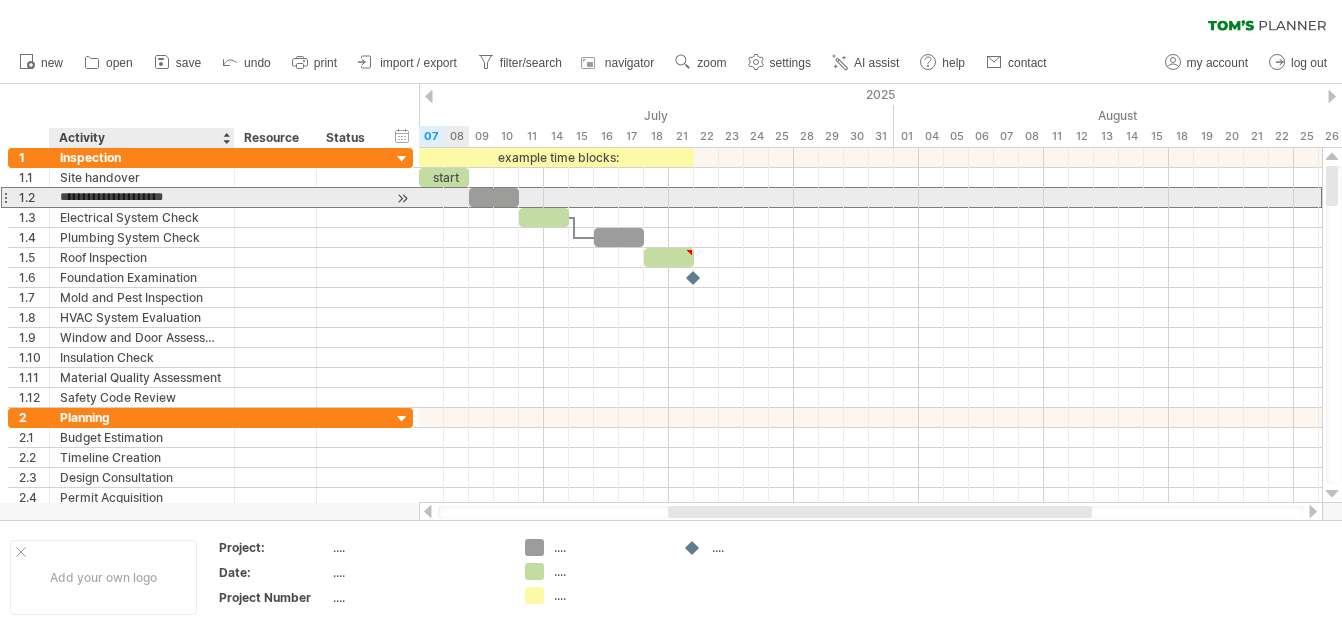 drag, startPoint x: 201, startPoint y: 198, endPoint x: 62, endPoint y: 193, distance: 139.0899 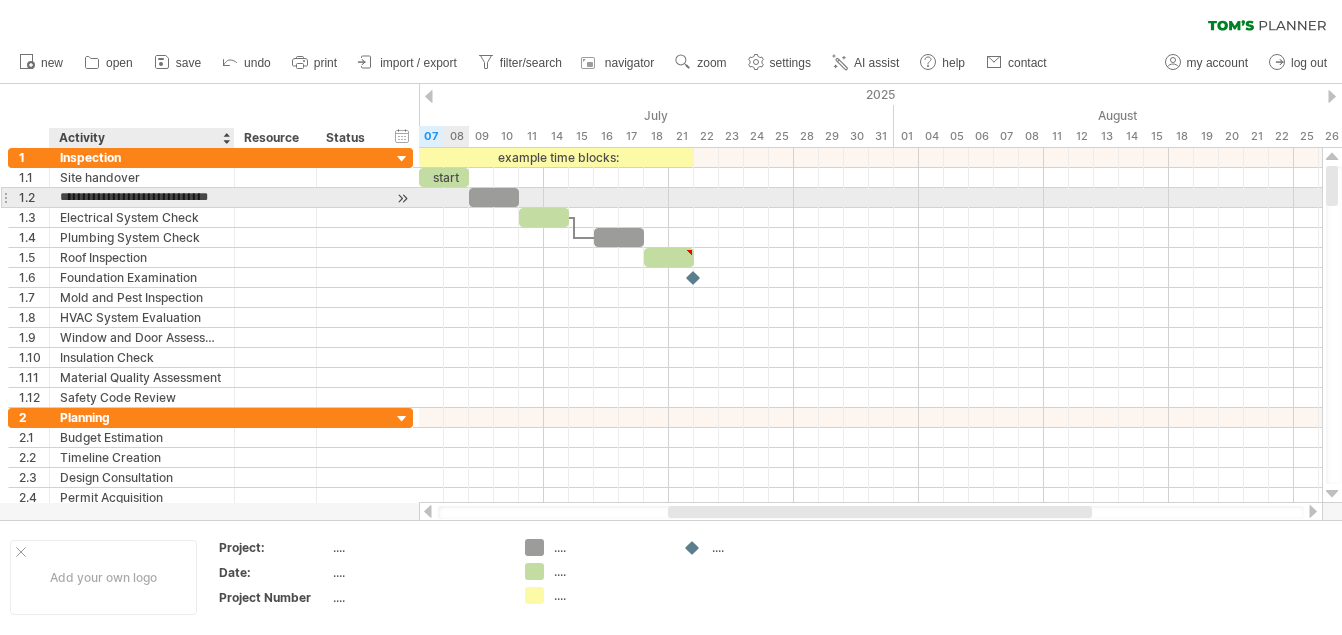 type on "**********" 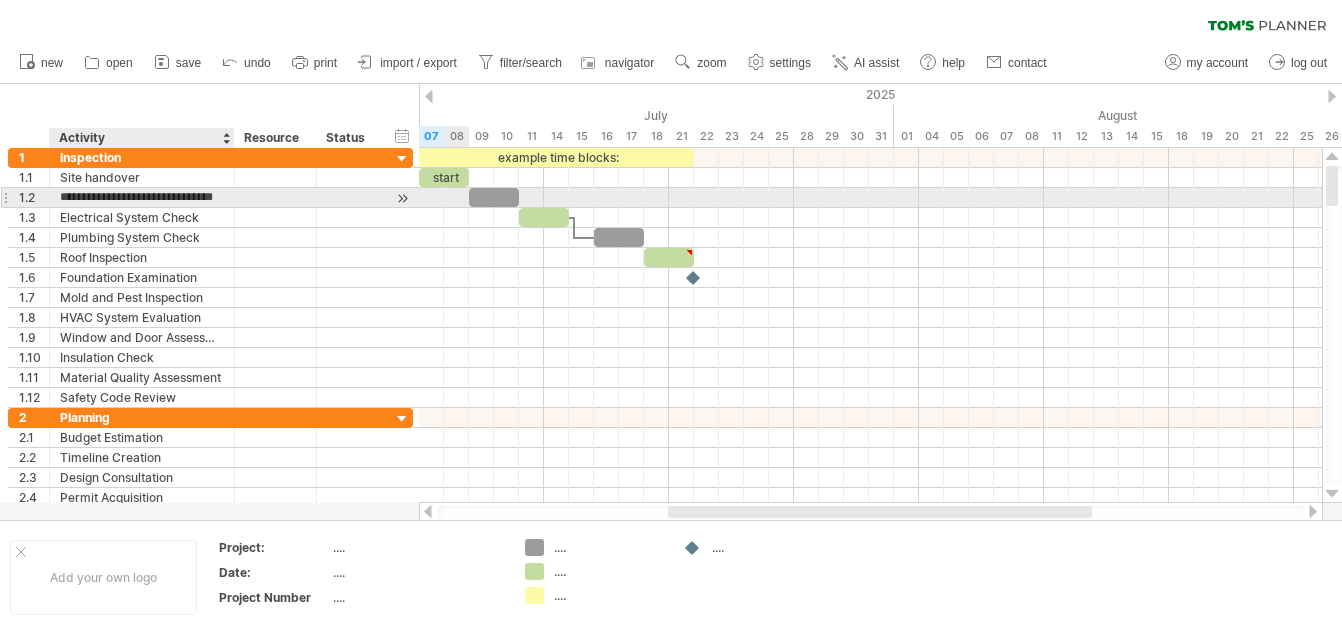 scroll, scrollTop: 0, scrollLeft: 24, axis: horizontal 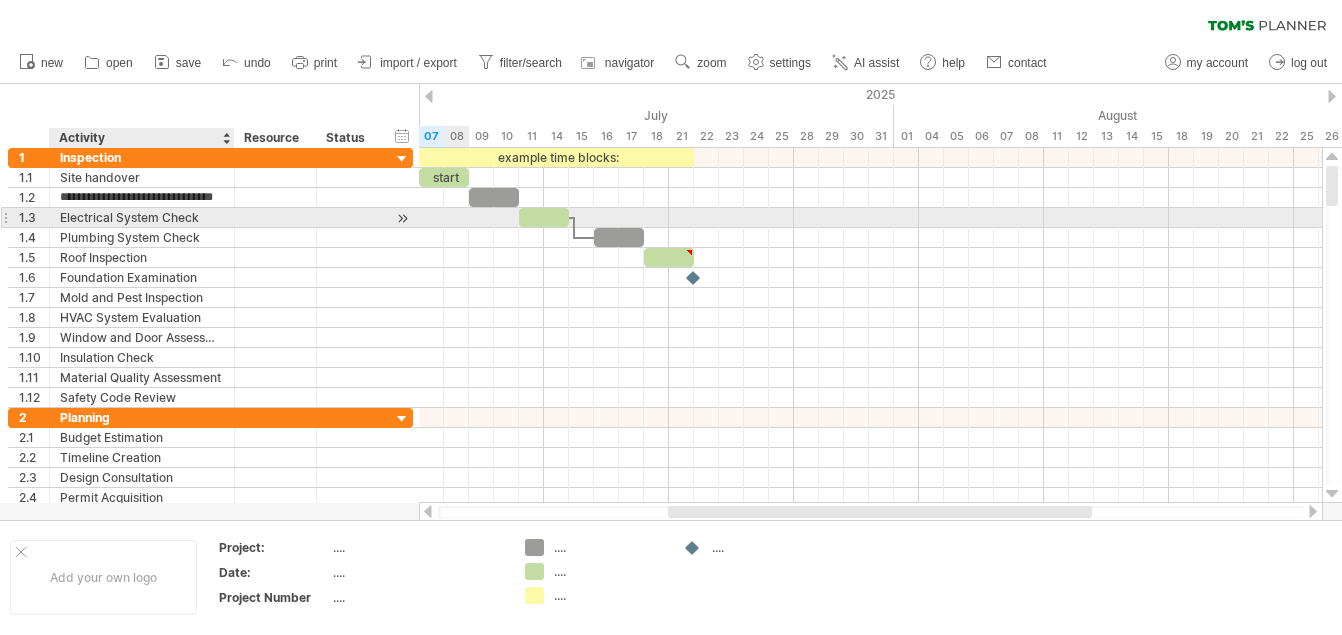 click on "Electrical System Check" at bounding box center [142, 217] 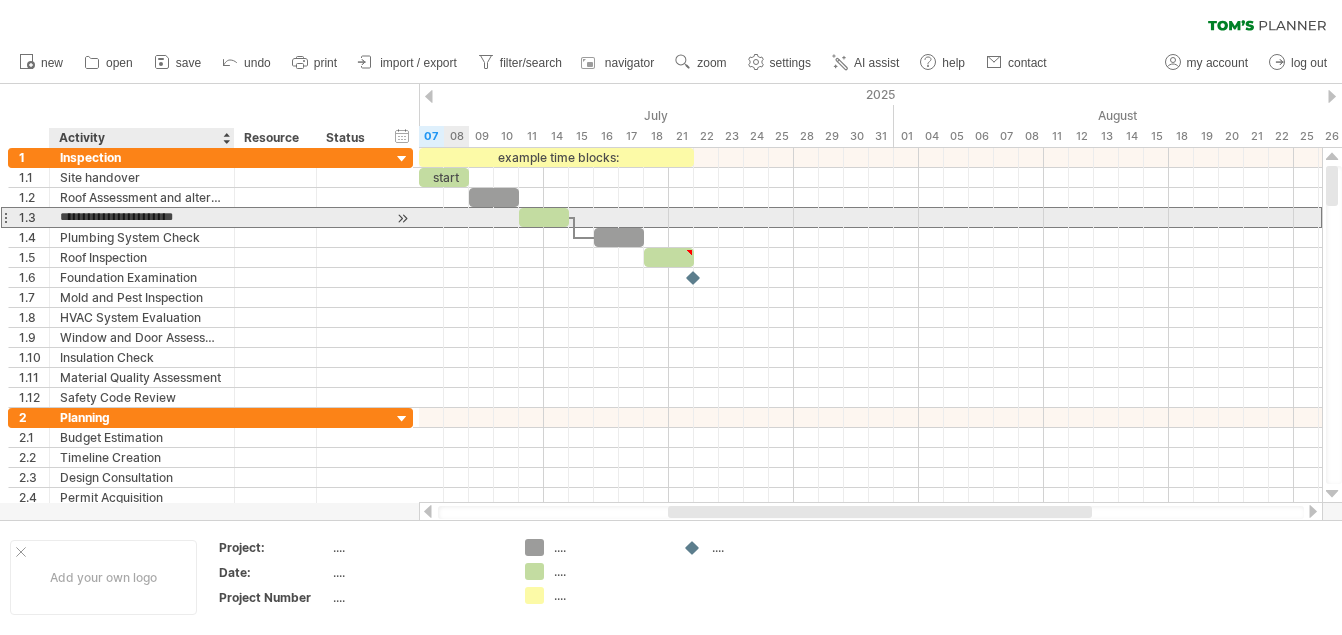 drag, startPoint x: 205, startPoint y: 219, endPoint x: 61, endPoint y: 216, distance: 144.03125 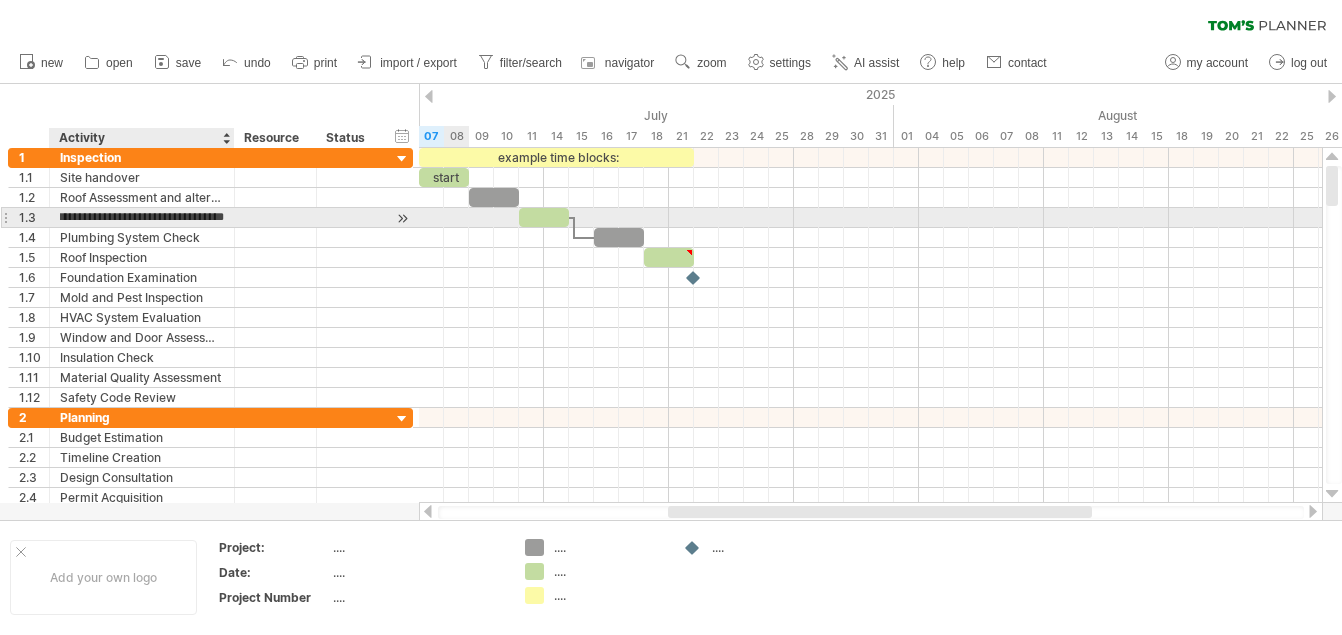 type on "**********" 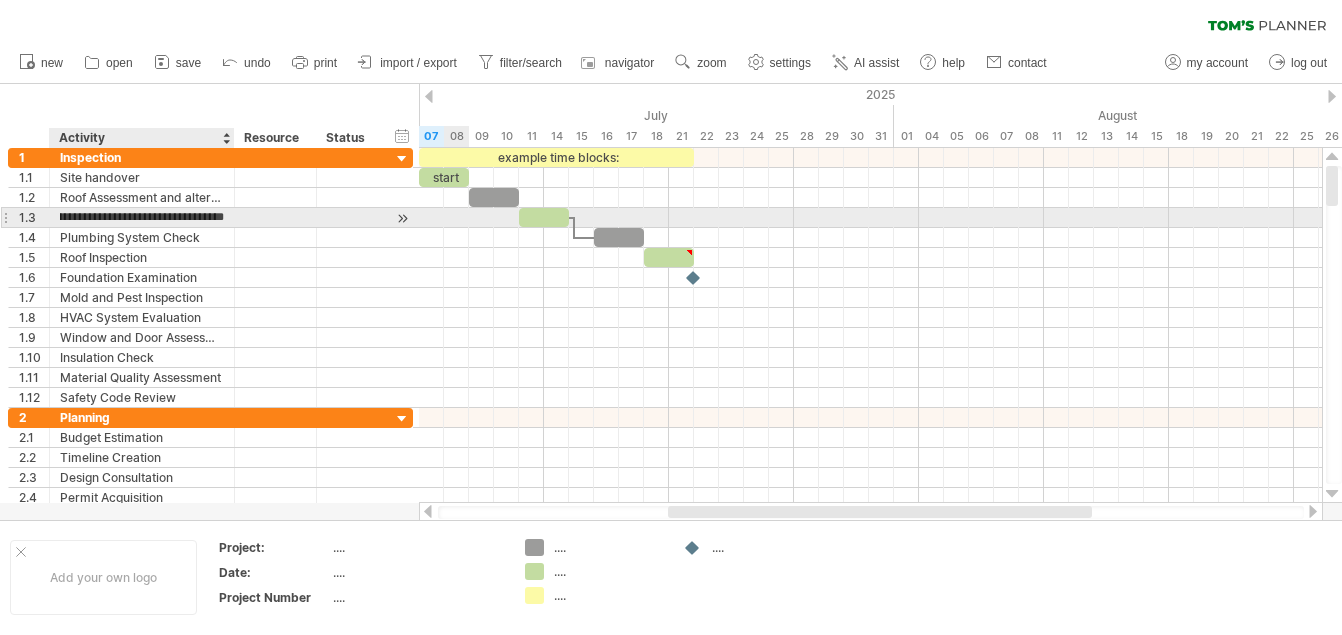 scroll, scrollTop: 0, scrollLeft: 40, axis: horizontal 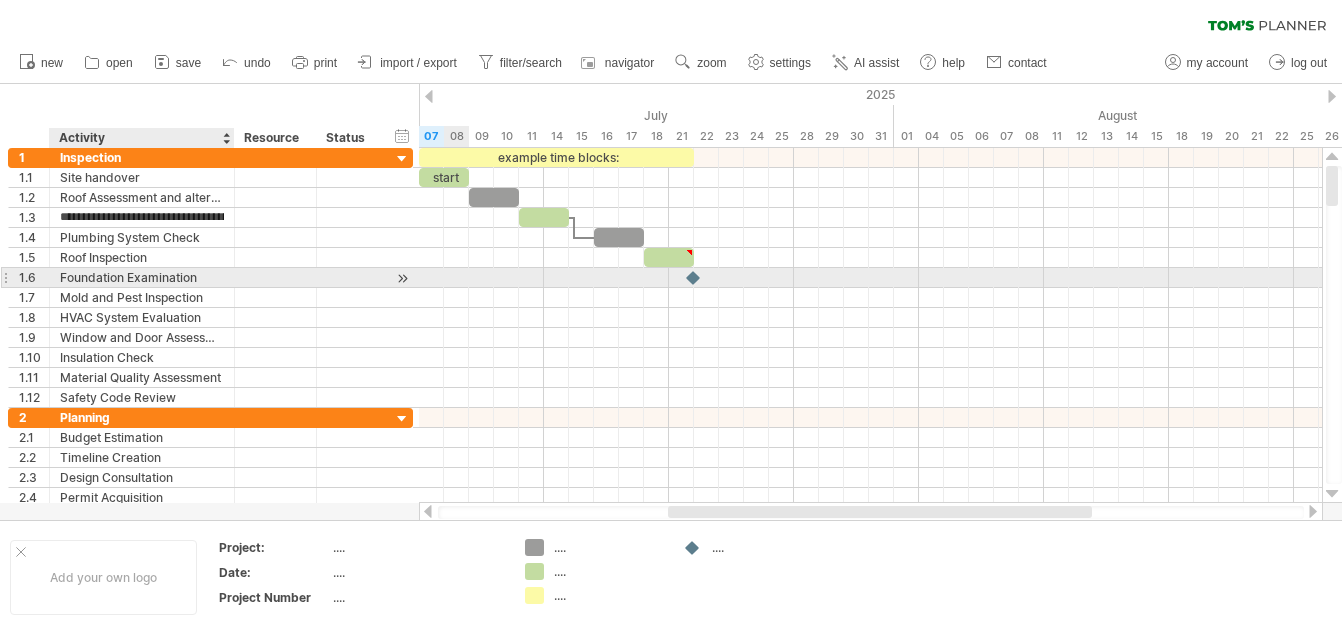 click on "Foundation Examination" at bounding box center (142, 277) 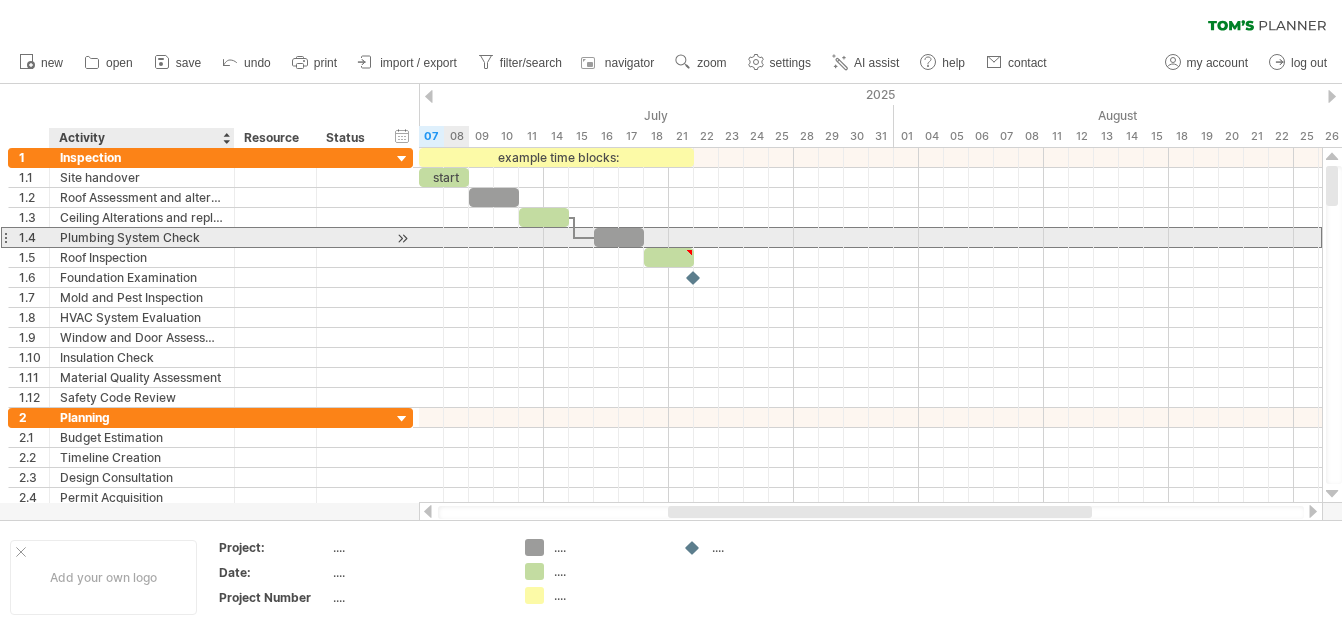 click on "Plumbing System Check" at bounding box center [142, 237] 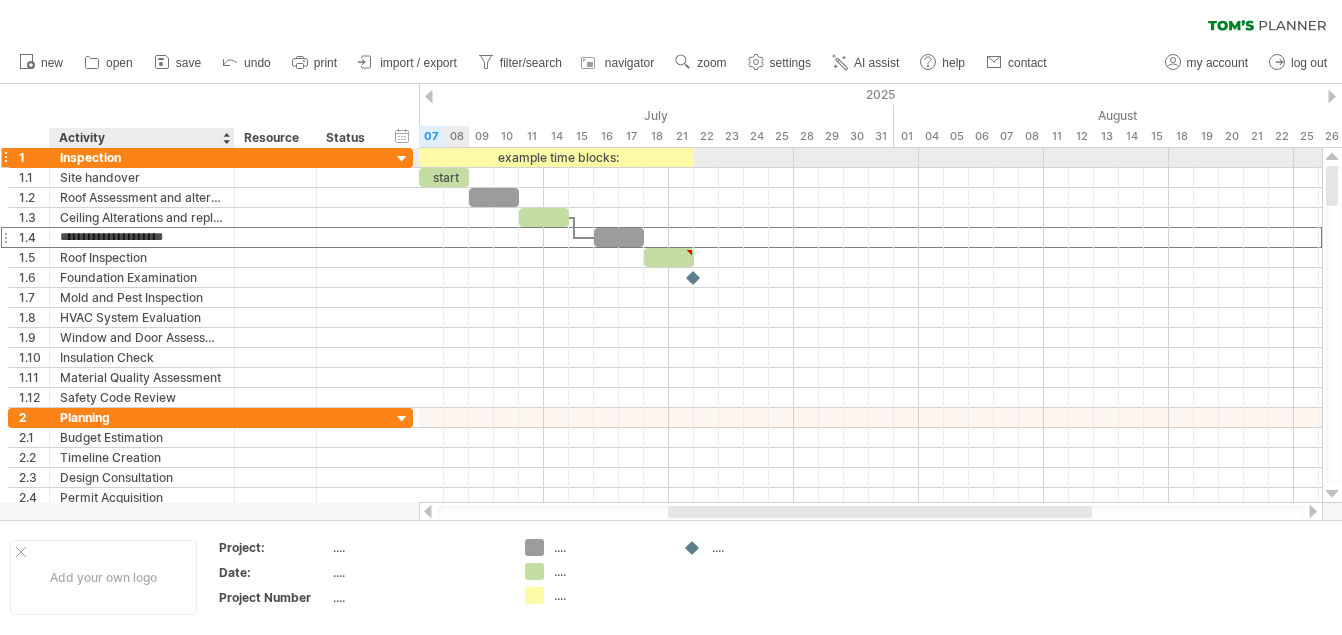 click on "Inspection" at bounding box center (142, 157) 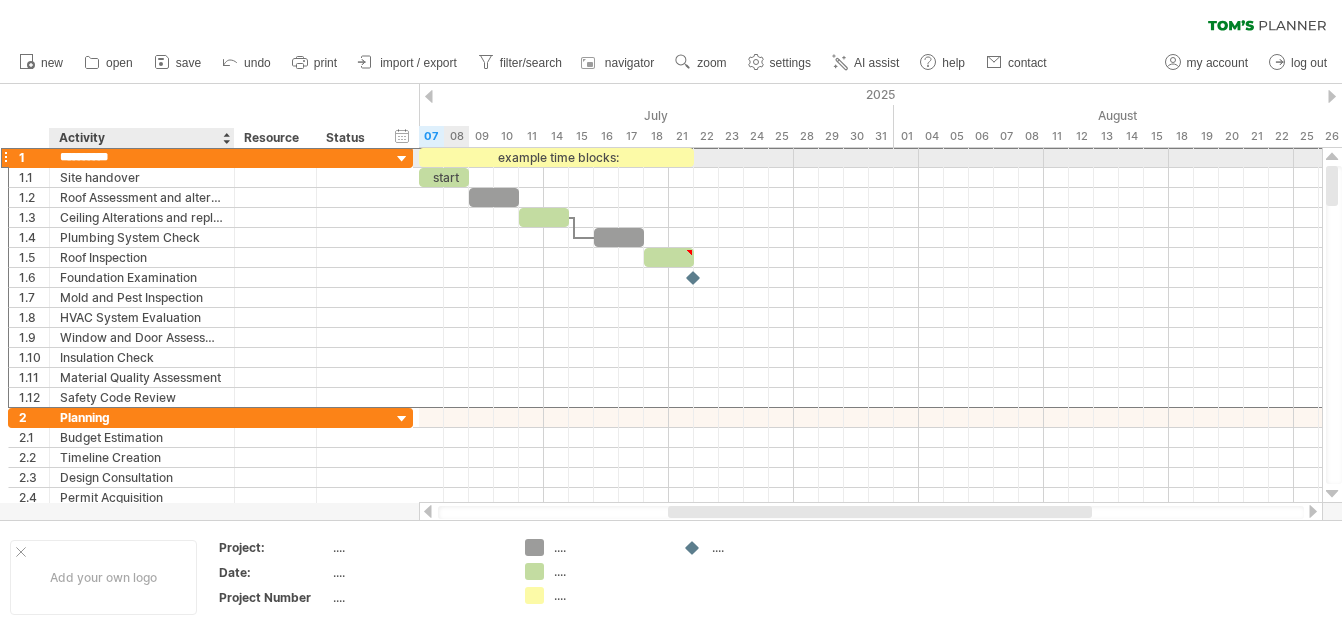 click on "**********" at bounding box center [142, 157] 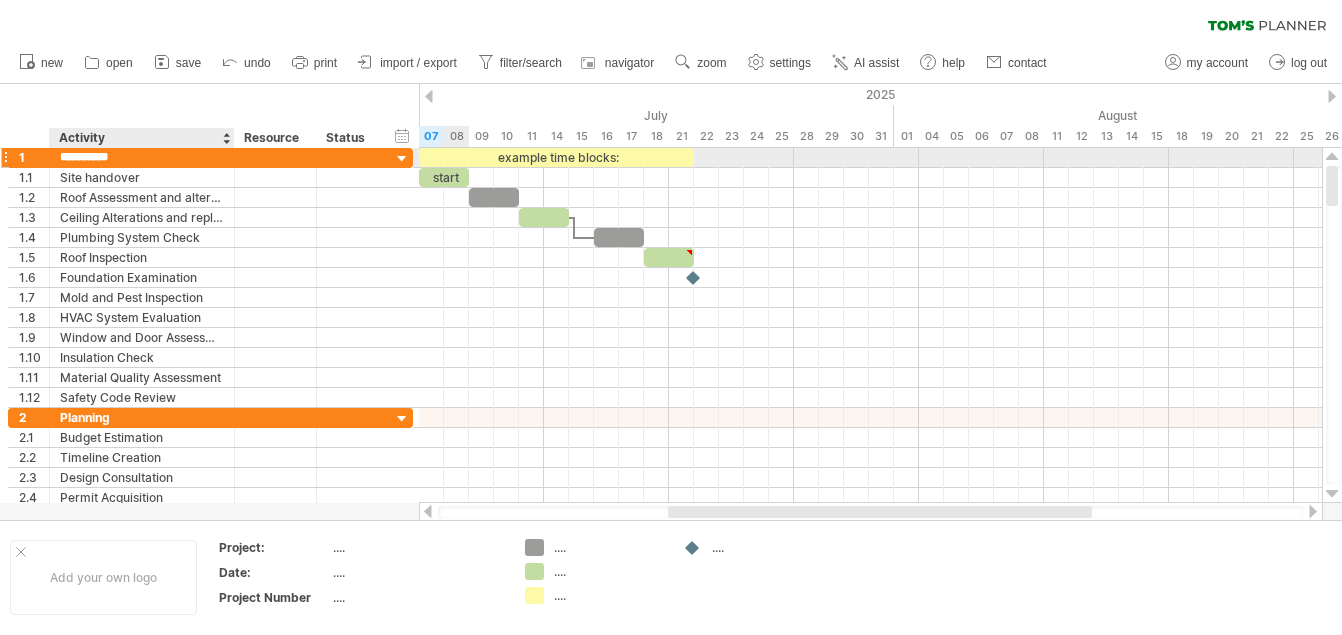 type on "**********" 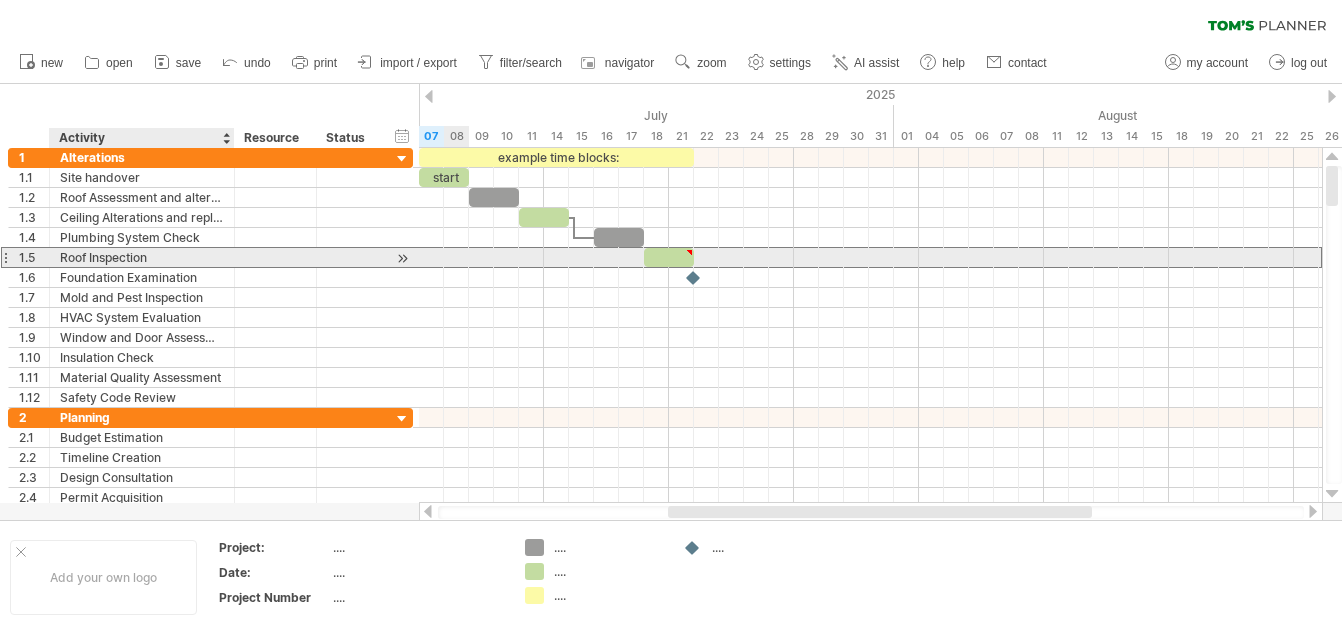 click on "Roof Inspection" at bounding box center (142, 257) 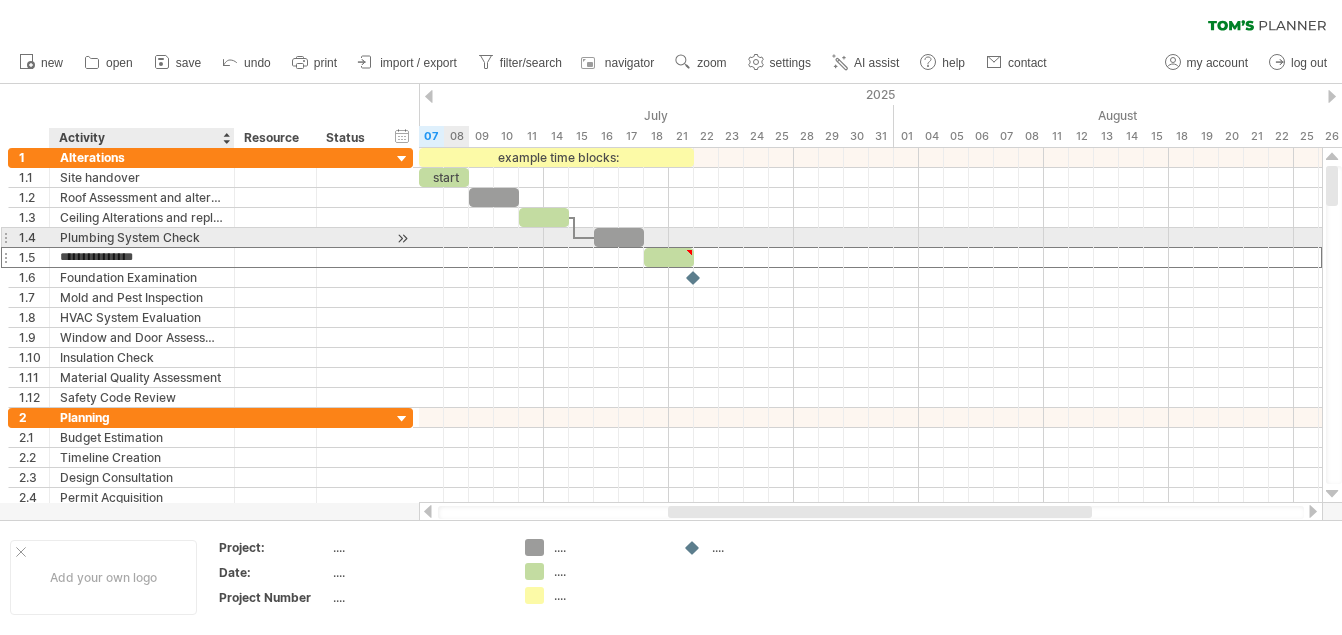 click on "Plumbing System Check" at bounding box center [142, 237] 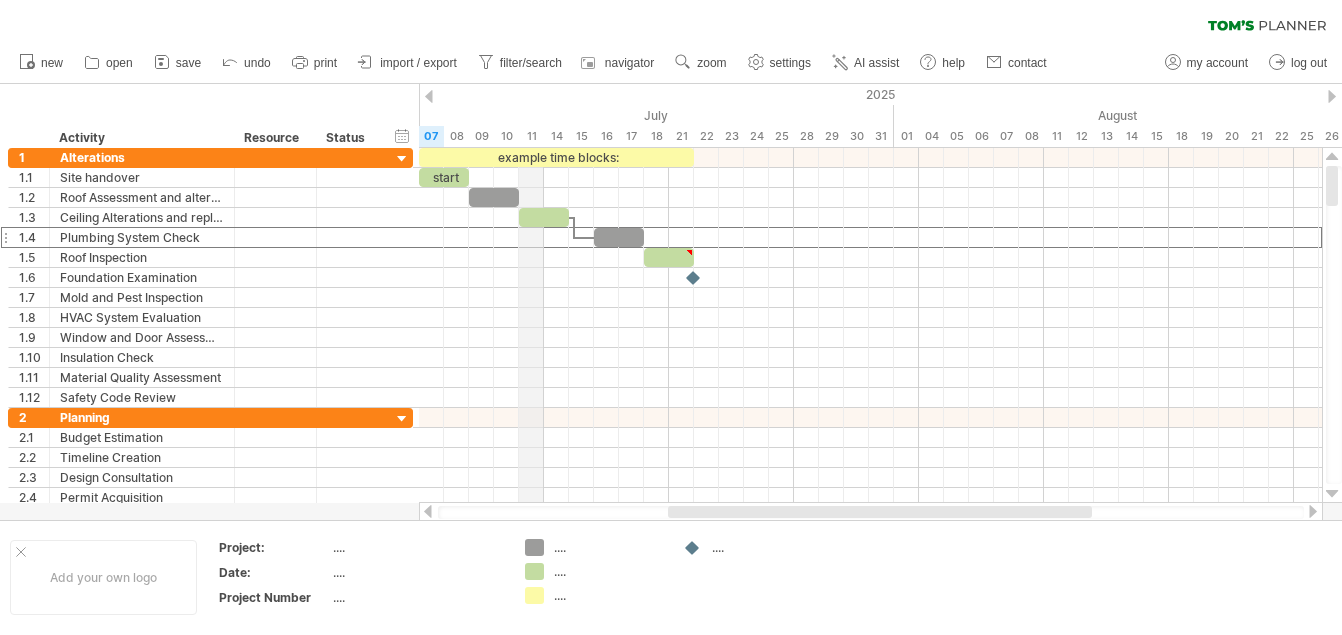 click on "11" at bounding box center [531, 136] 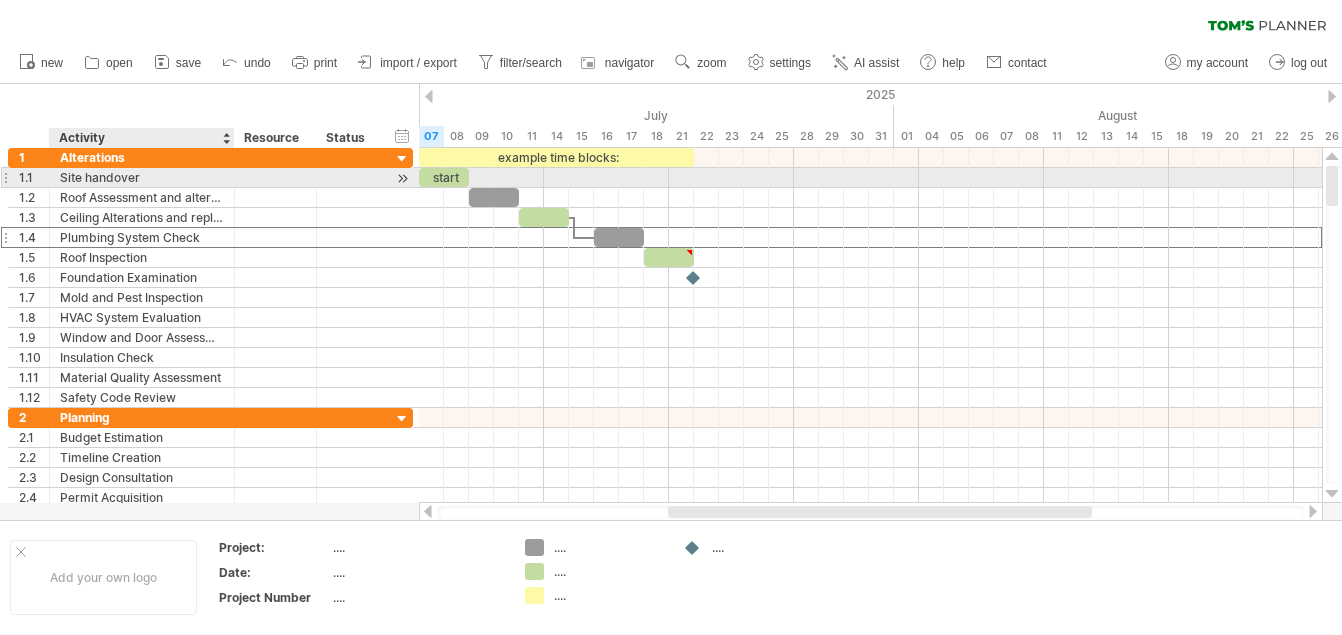 click on "Site handover" at bounding box center (142, 177) 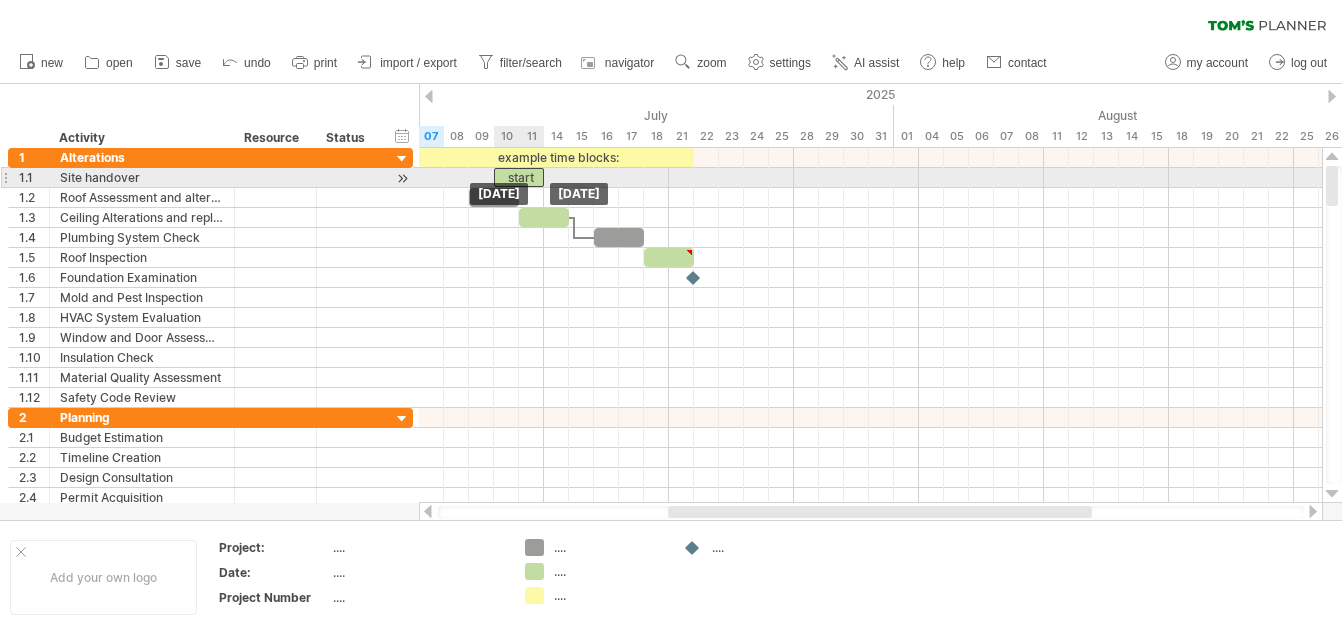 drag, startPoint x: 444, startPoint y: 175, endPoint x: 518, endPoint y: 174, distance: 74.00676 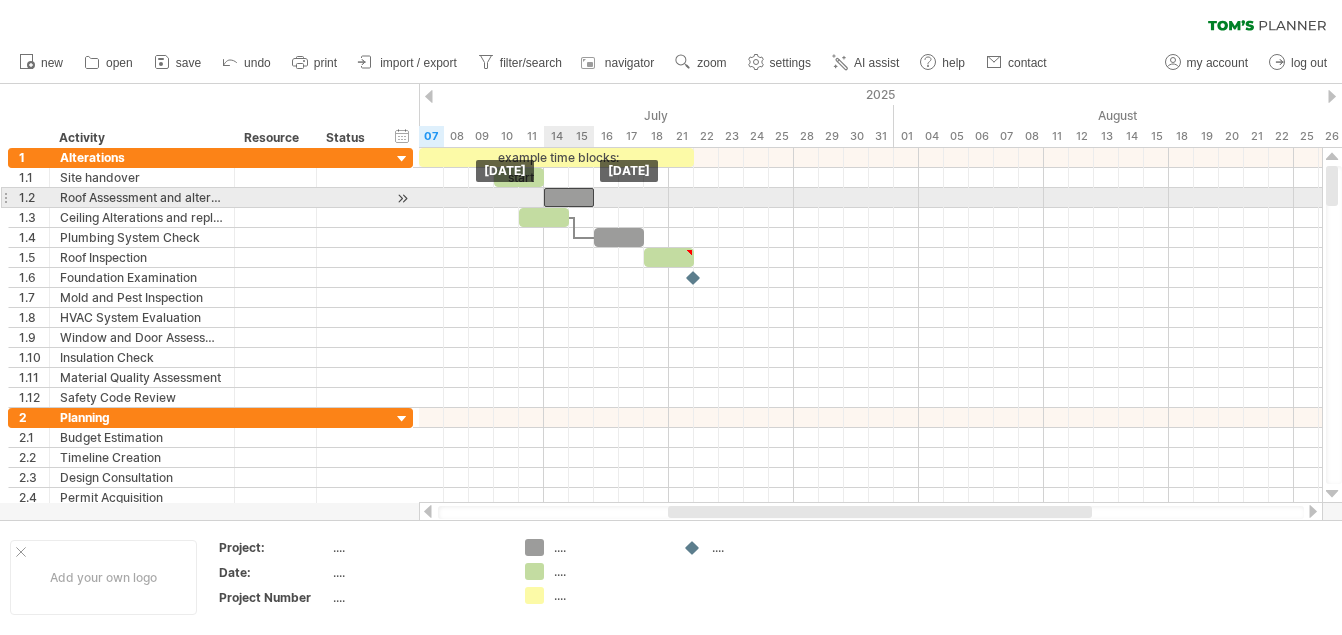 drag, startPoint x: 502, startPoint y: 192, endPoint x: 582, endPoint y: 191, distance: 80.00625 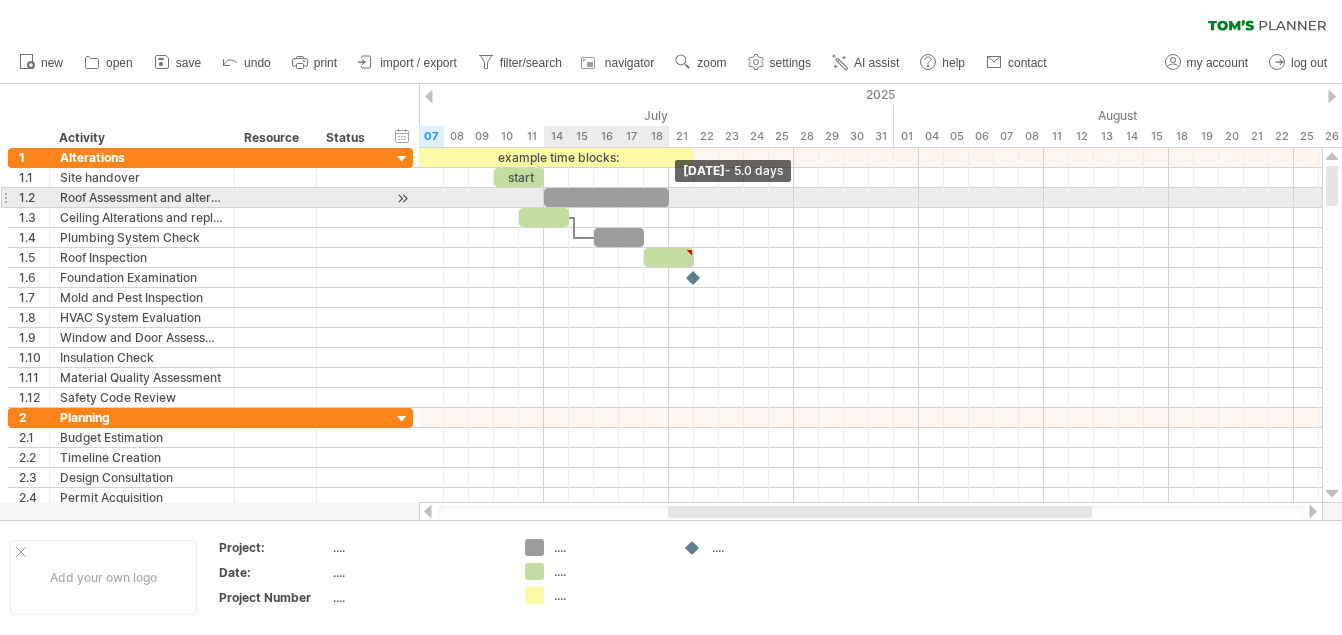 drag, startPoint x: 593, startPoint y: 197, endPoint x: 665, endPoint y: 192, distance: 72.1734 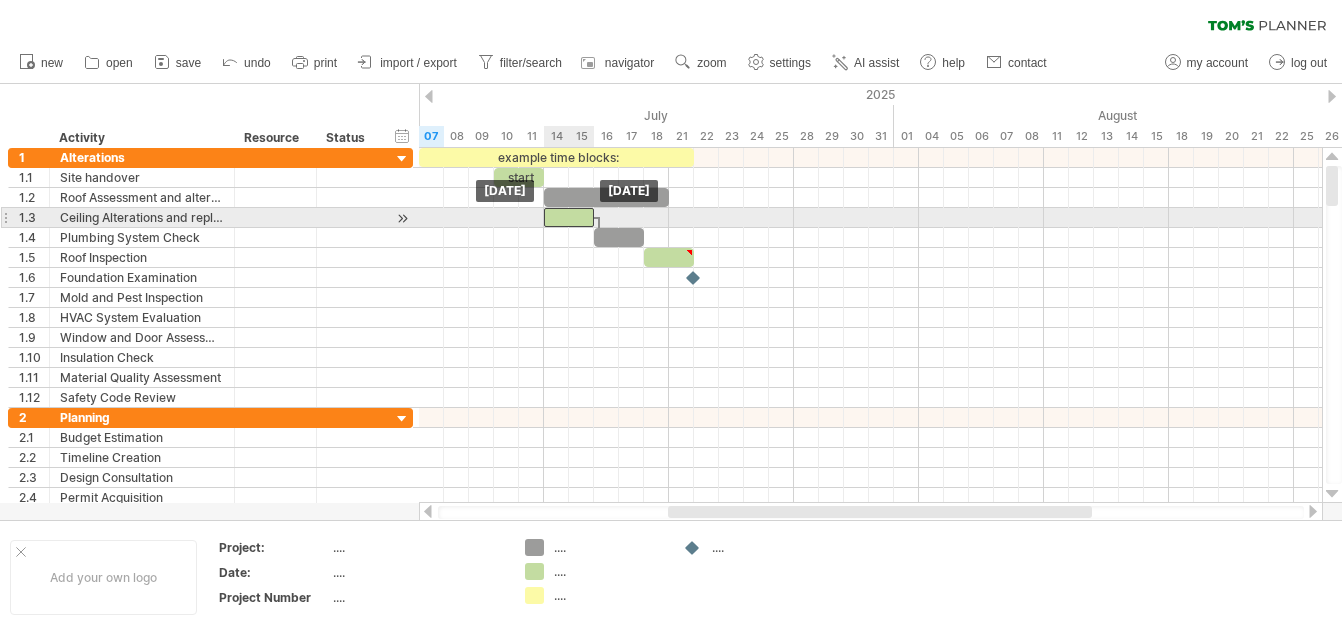 drag, startPoint x: 545, startPoint y: 212, endPoint x: 571, endPoint y: 213, distance: 26.019224 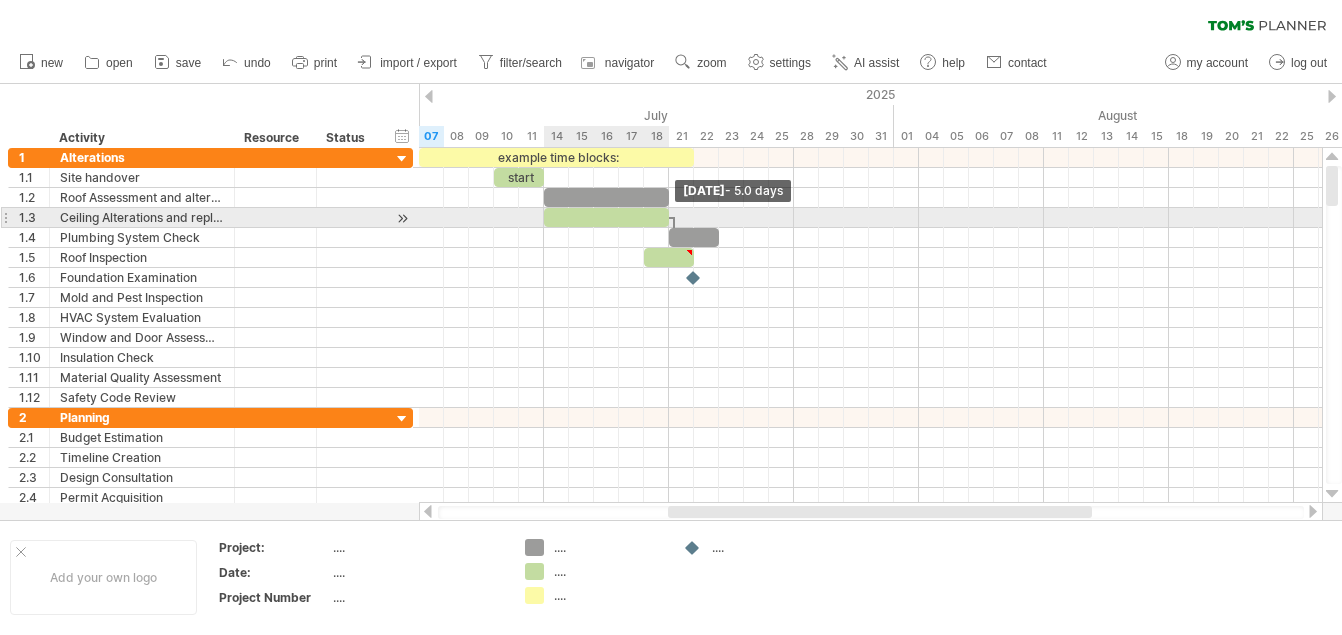 drag, startPoint x: 594, startPoint y: 217, endPoint x: 665, endPoint y: 215, distance: 71.02816 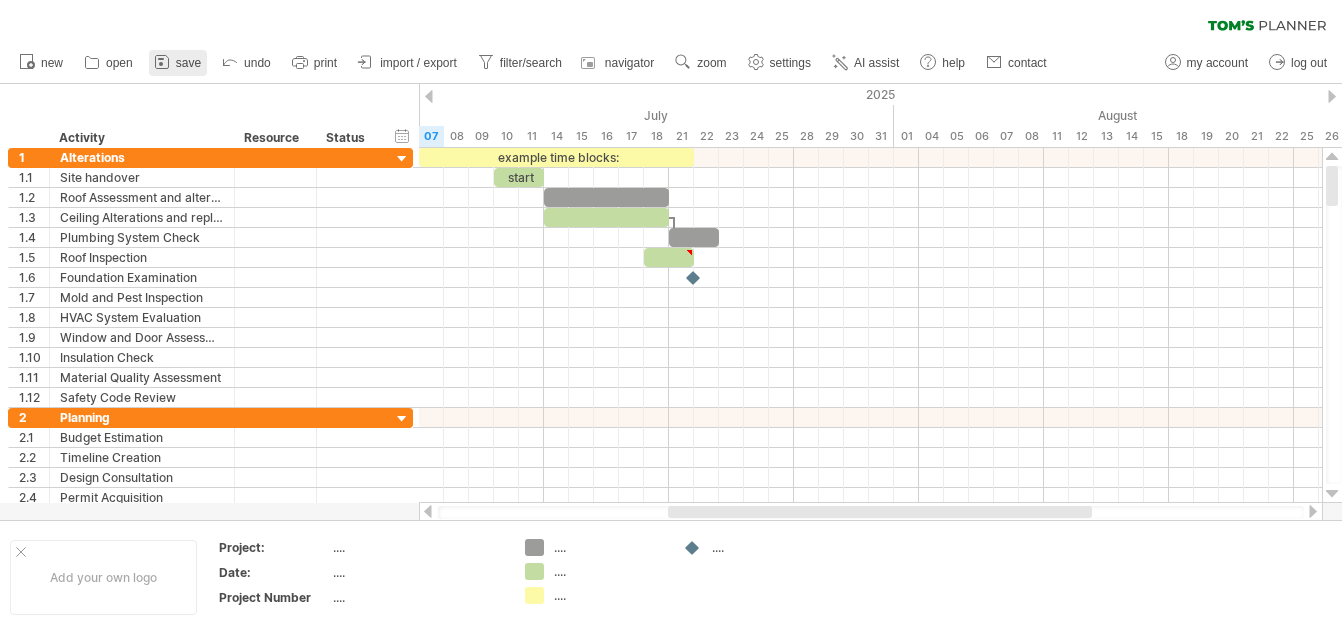 click on "save" at bounding box center [188, 63] 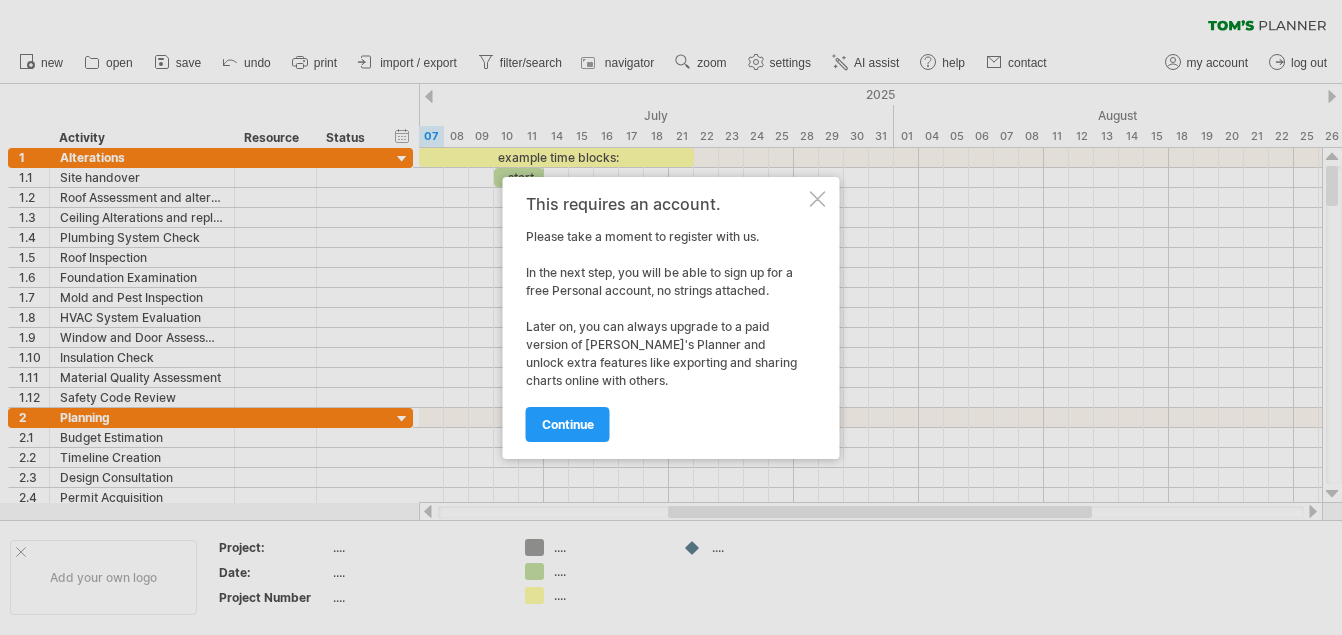 click at bounding box center (818, 199) 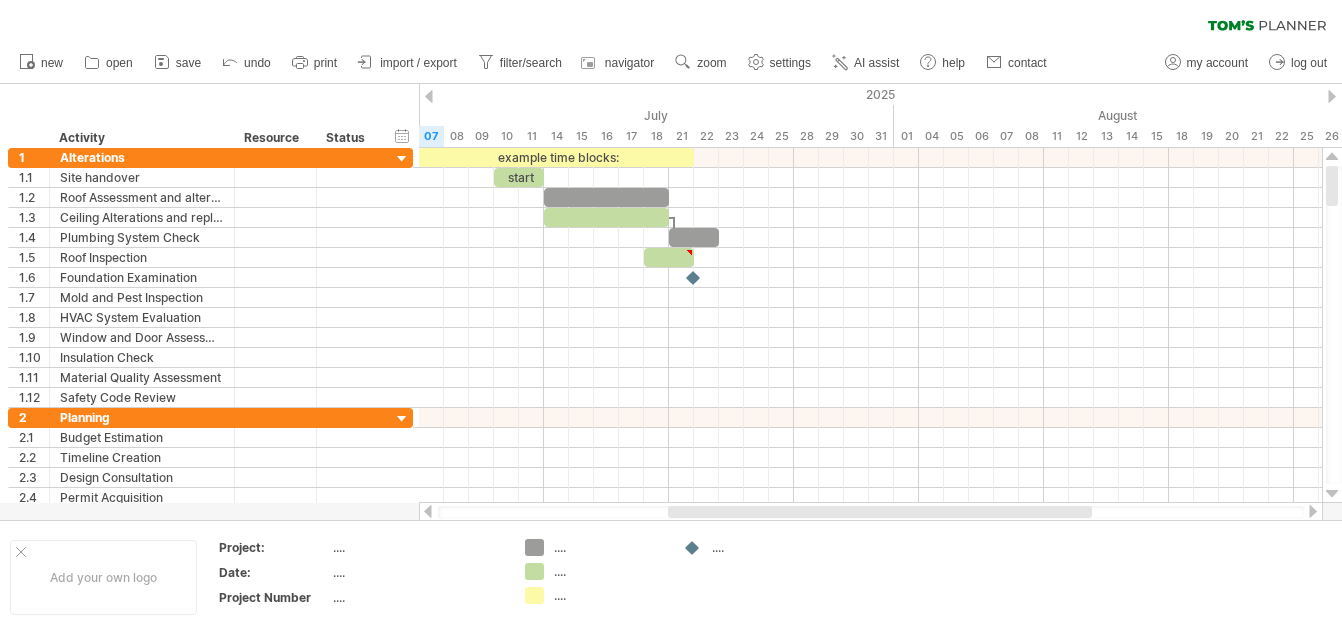 drag, startPoint x: 1335, startPoint y: 193, endPoint x: 1343, endPoint y: 117, distance: 76.41989 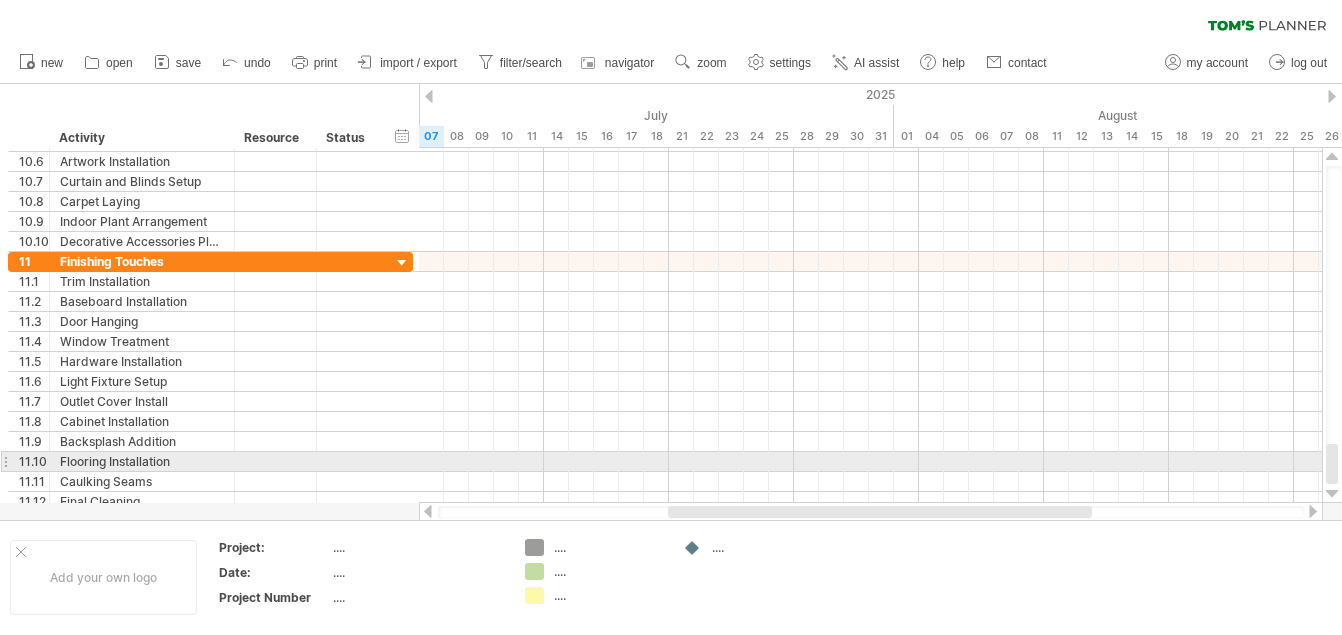 drag, startPoint x: 1331, startPoint y: 177, endPoint x: 1338, endPoint y: 470, distance: 293.08362 